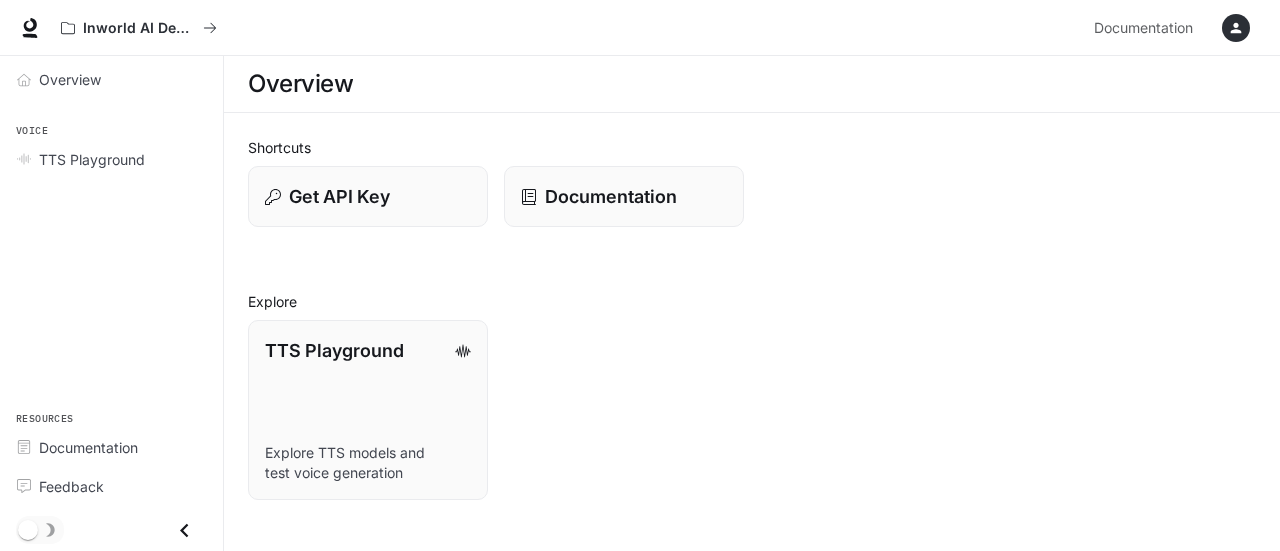 scroll, scrollTop: 0, scrollLeft: 0, axis: both 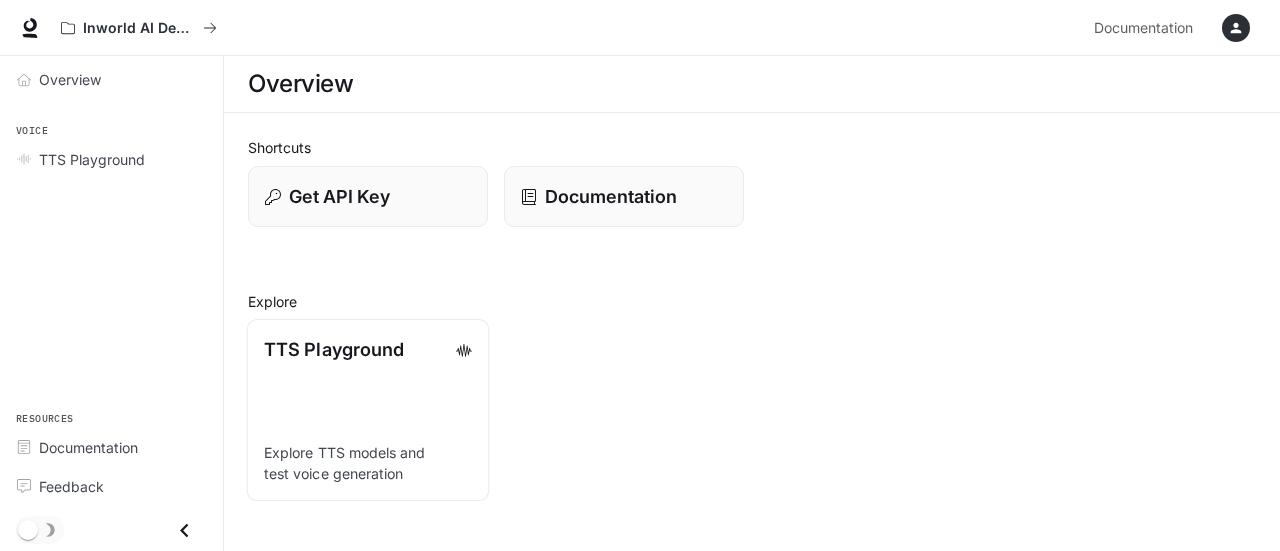 click on "Explore TTS models and test voice generation" at bounding box center (368, 463) 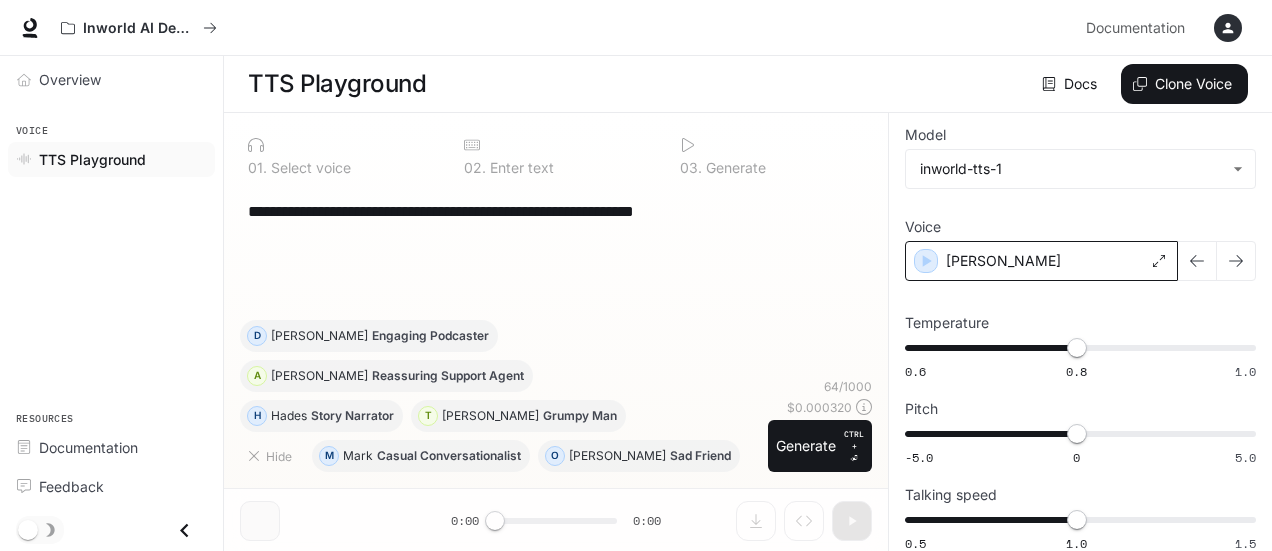click on "Alex" at bounding box center (1041, 261) 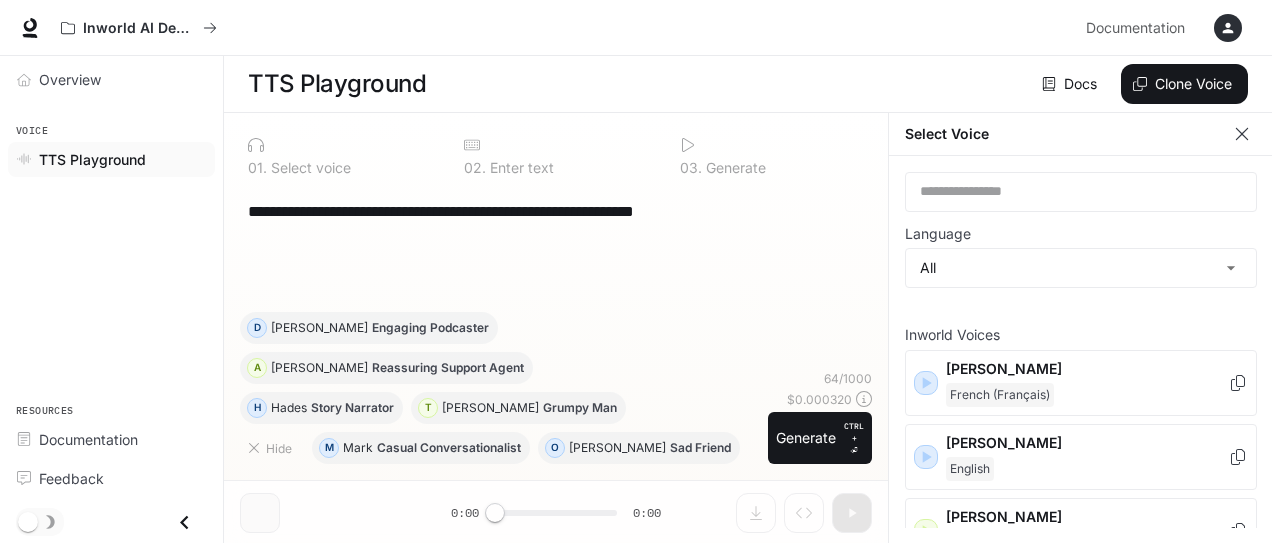 scroll, scrollTop: 196, scrollLeft: 0, axis: vertical 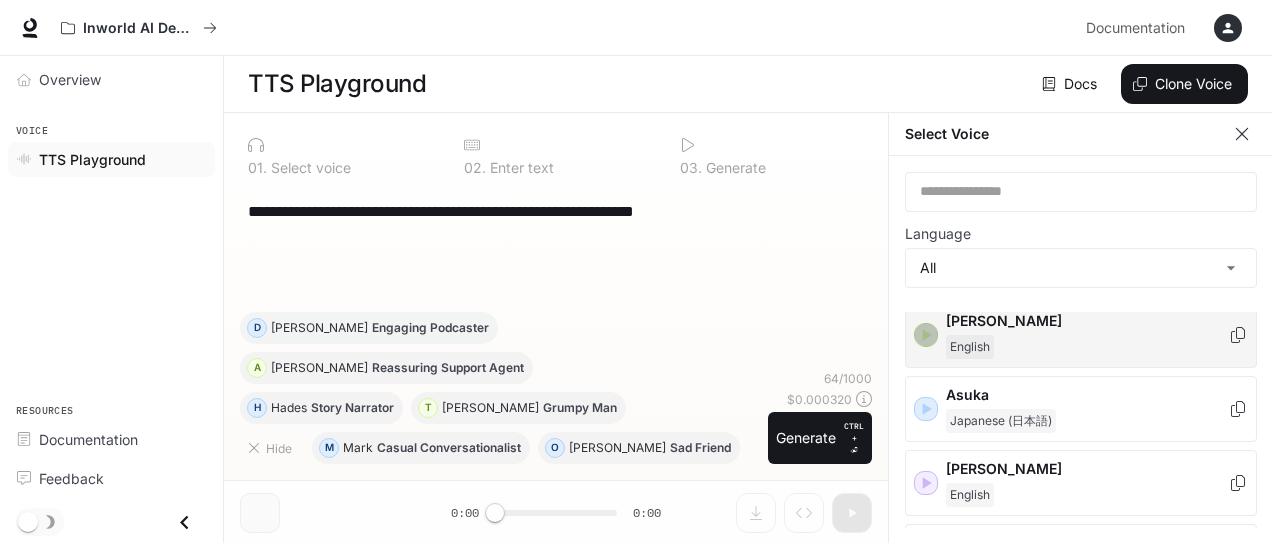 click 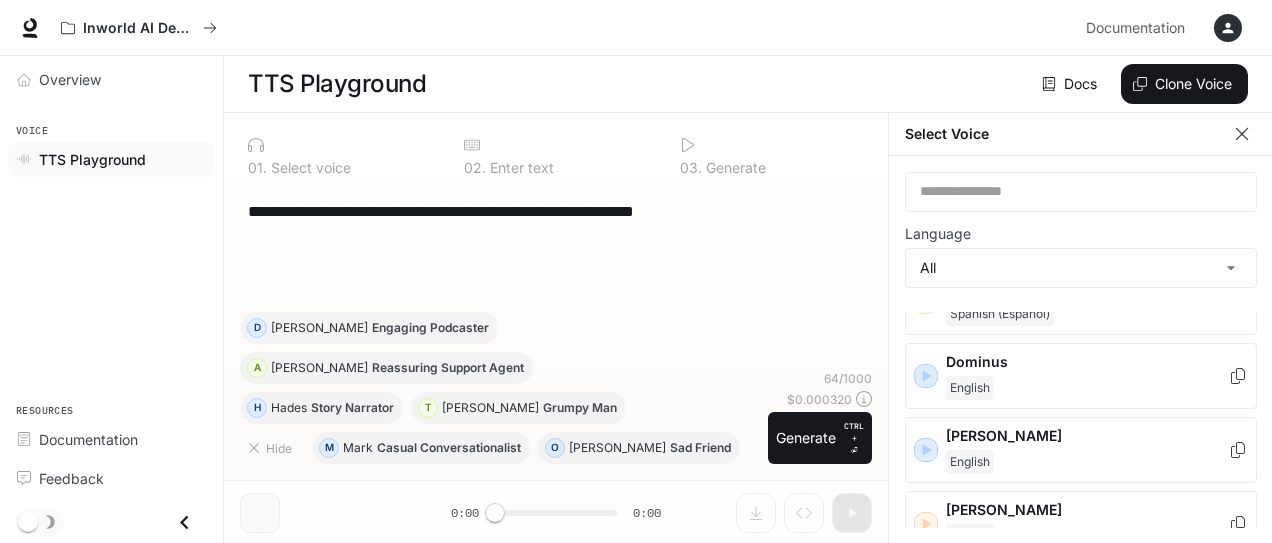 scroll, scrollTop: 620, scrollLeft: 0, axis: vertical 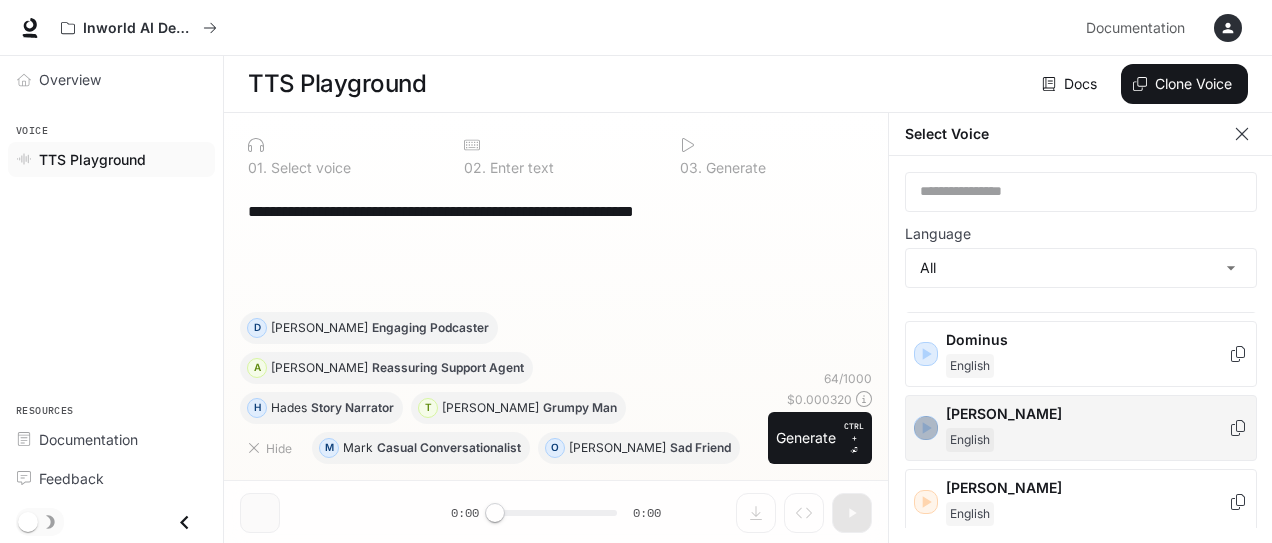 click 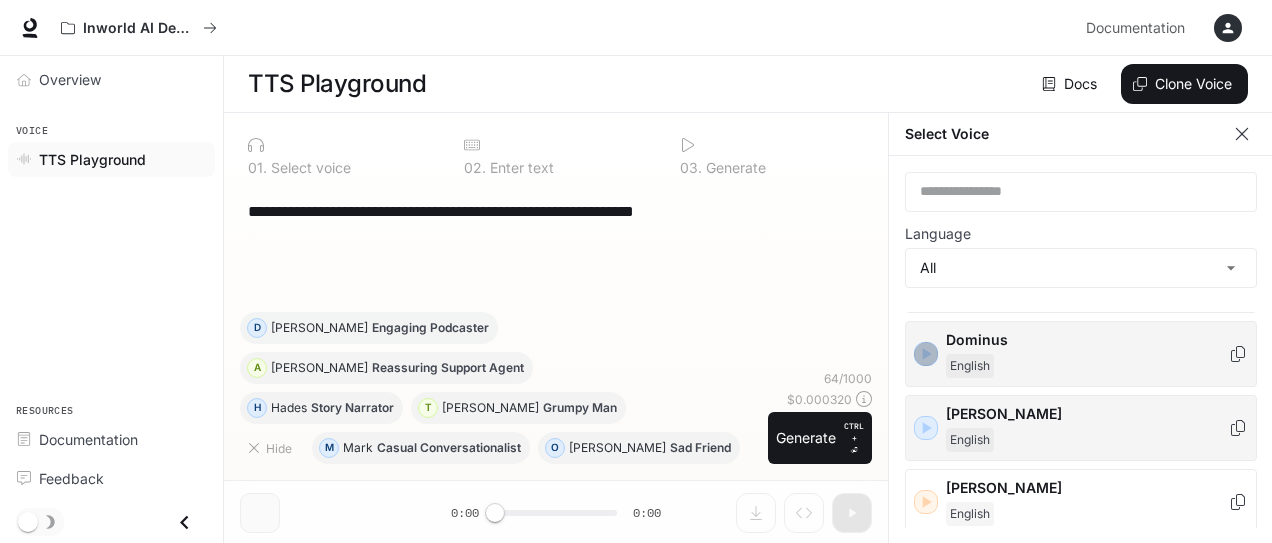 click 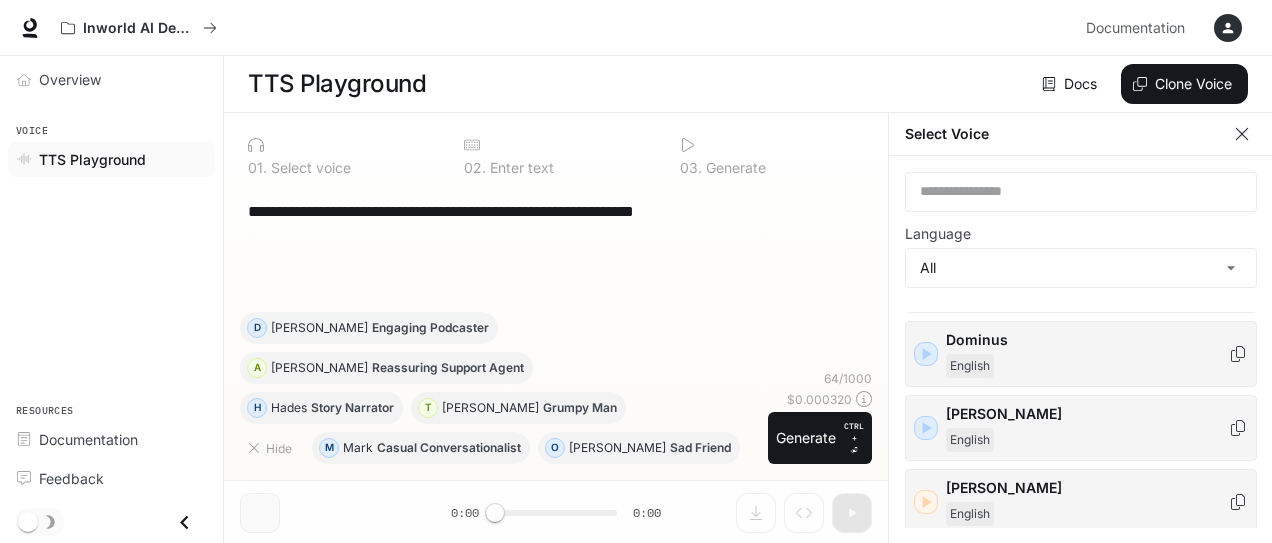 click on "Elizabeth English" at bounding box center [1081, 502] 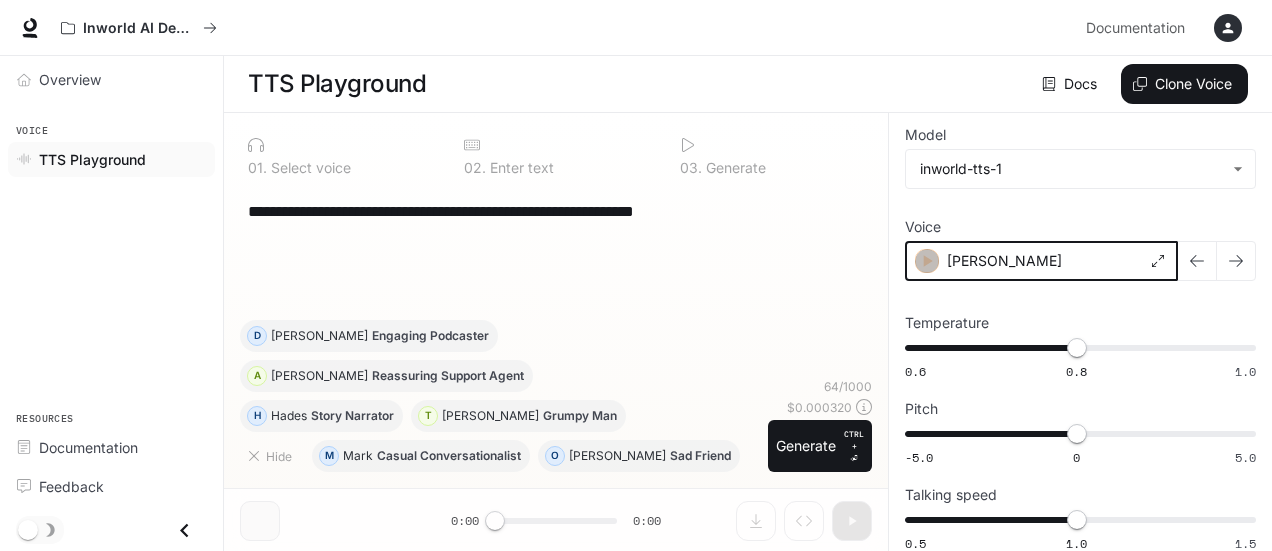 click 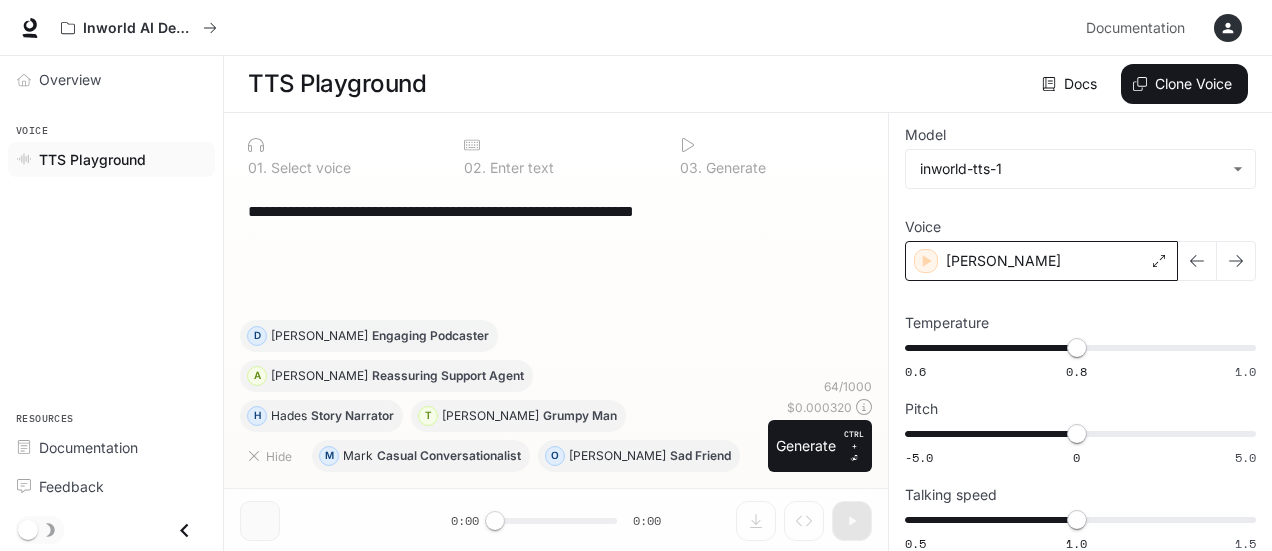 click on "Elizabeth" at bounding box center (1041, 261) 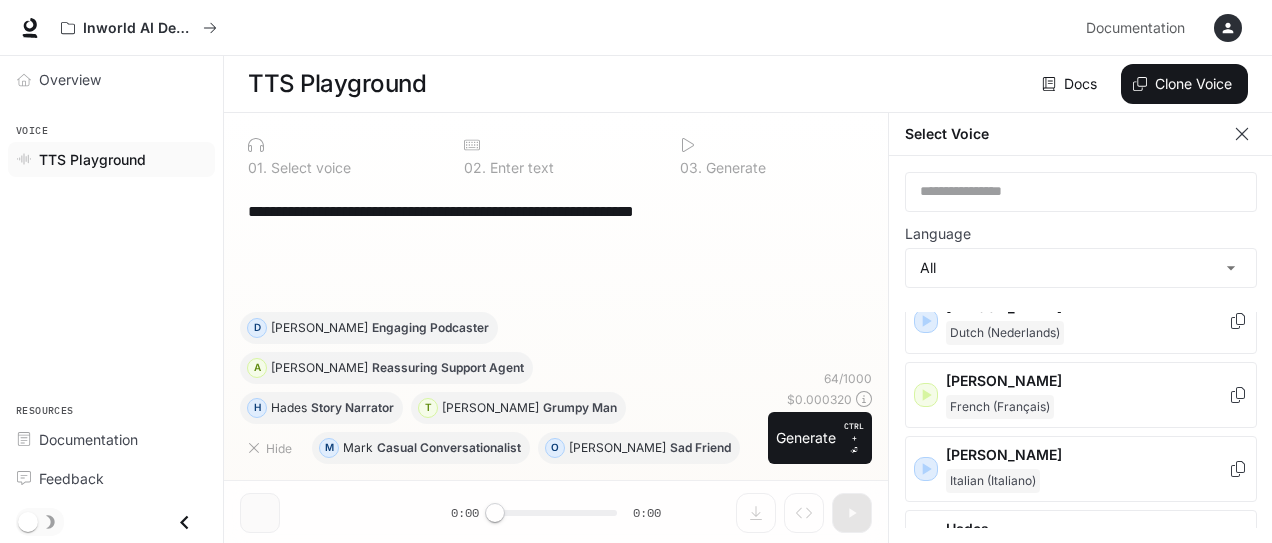scroll, scrollTop: 886, scrollLeft: 0, axis: vertical 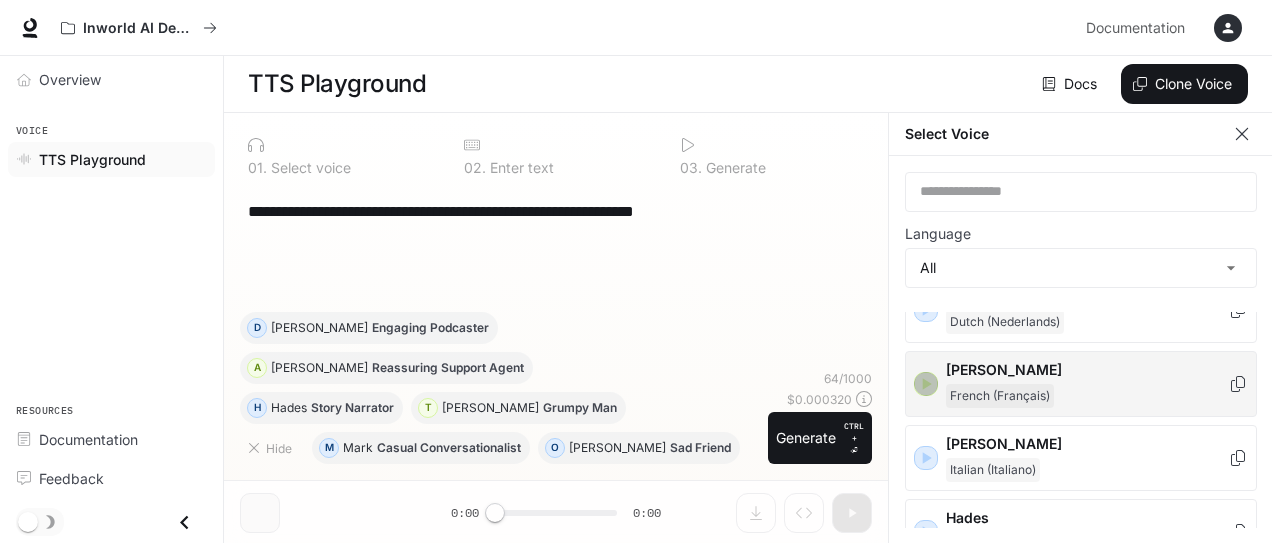 click 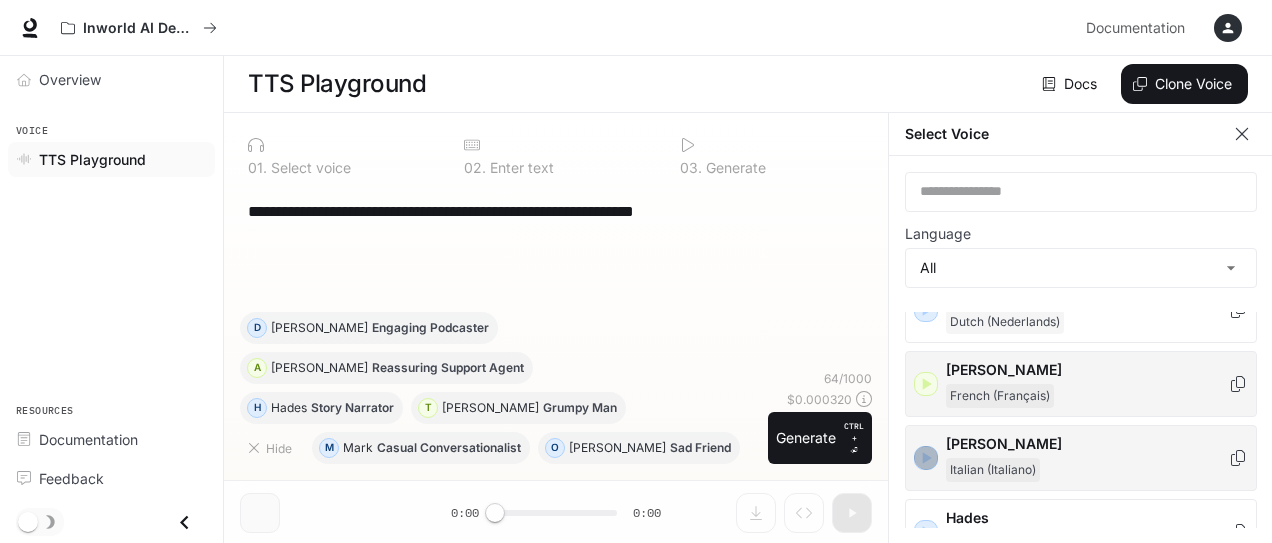 click at bounding box center [926, 458] 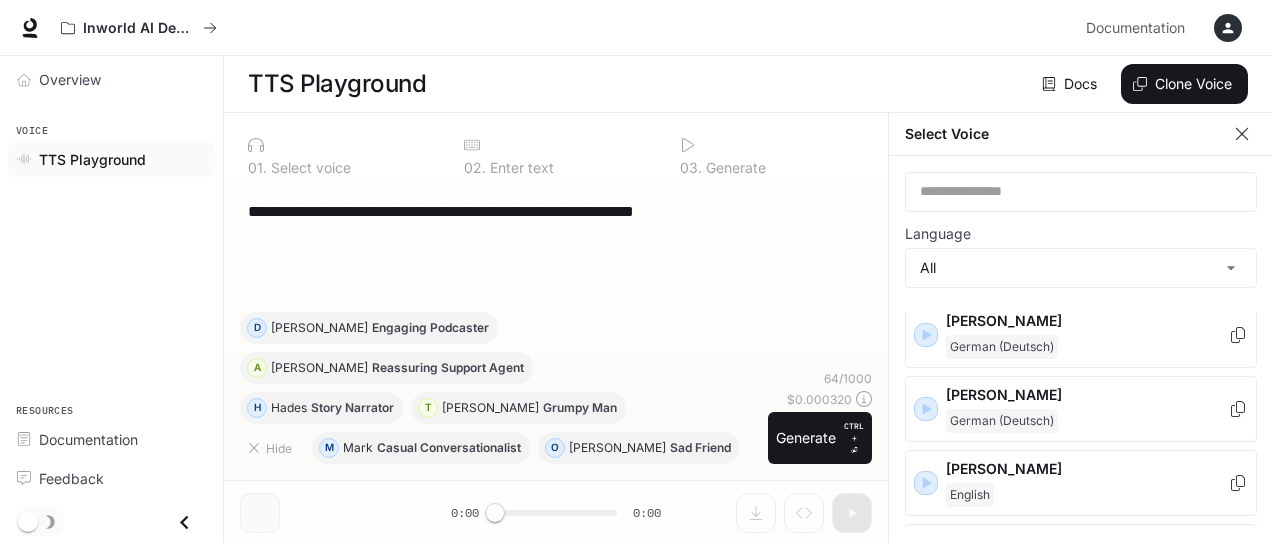 scroll, scrollTop: 1474, scrollLeft: 0, axis: vertical 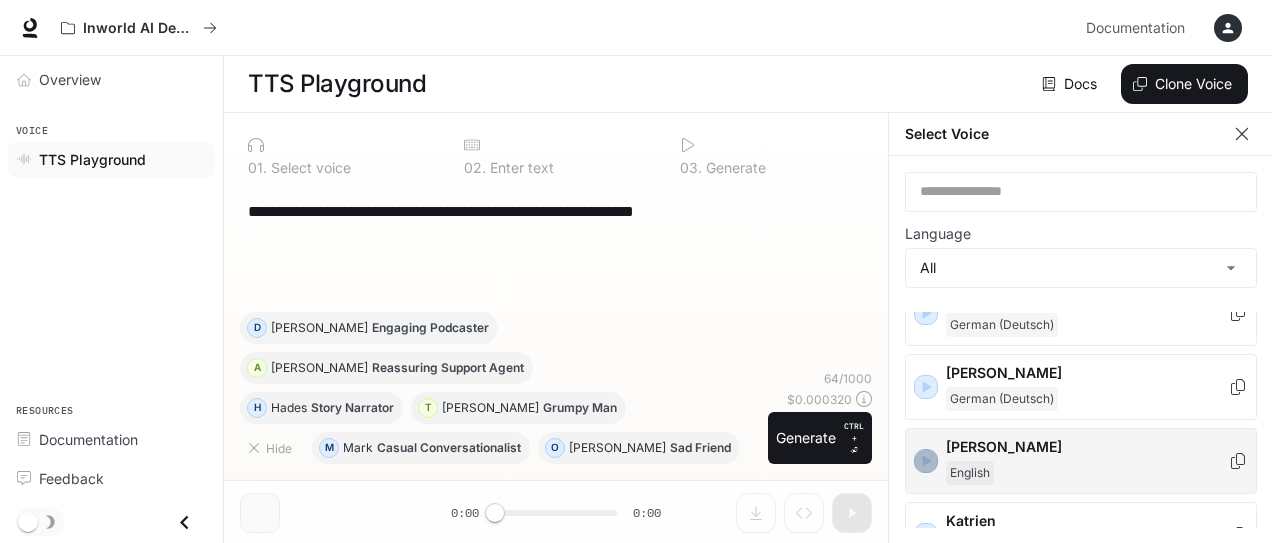 click 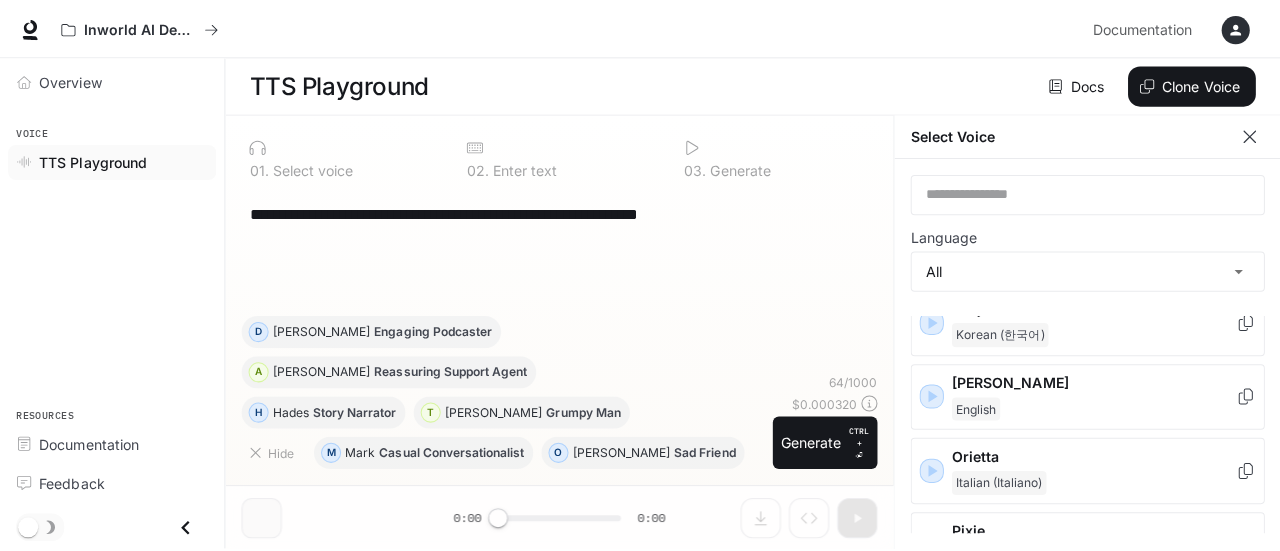 scroll, scrollTop: 2327, scrollLeft: 0, axis: vertical 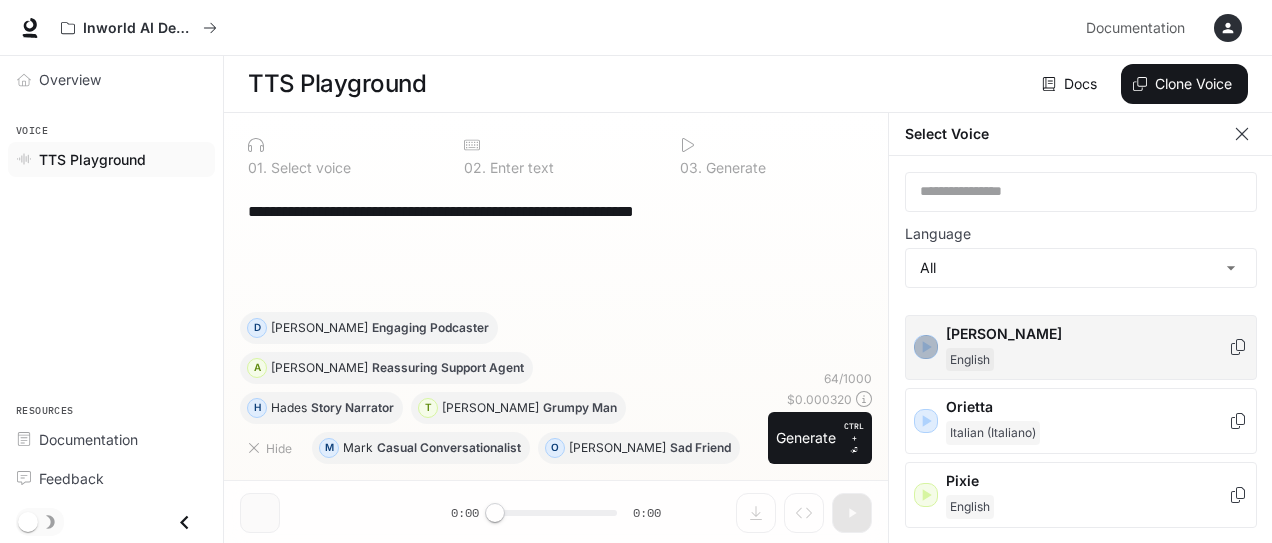 click 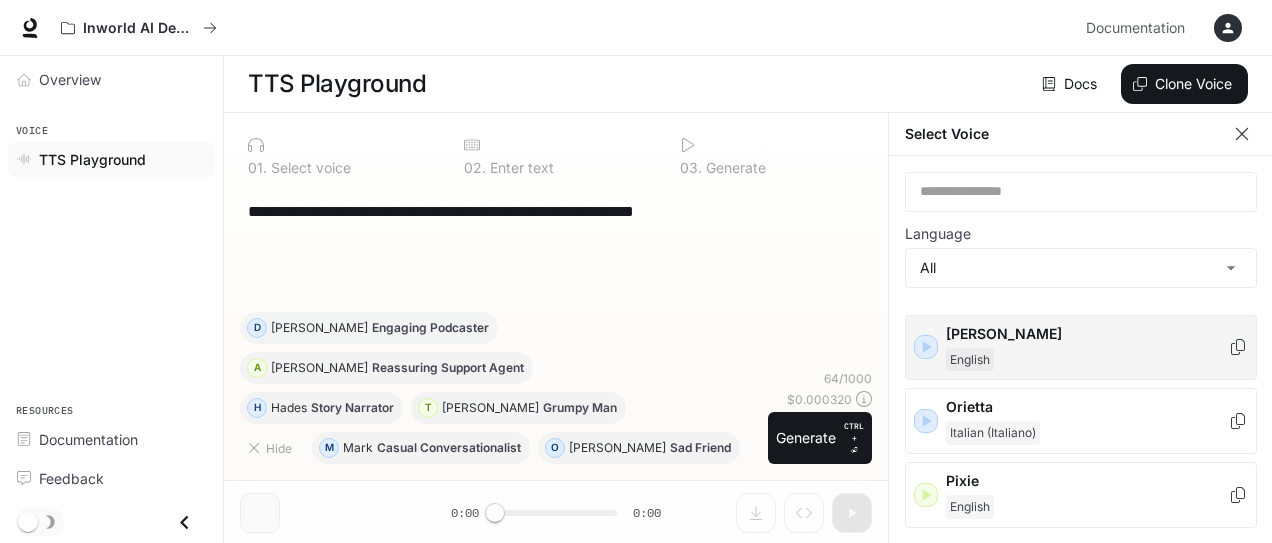 click on "[PERSON_NAME]" at bounding box center (1087, 334) 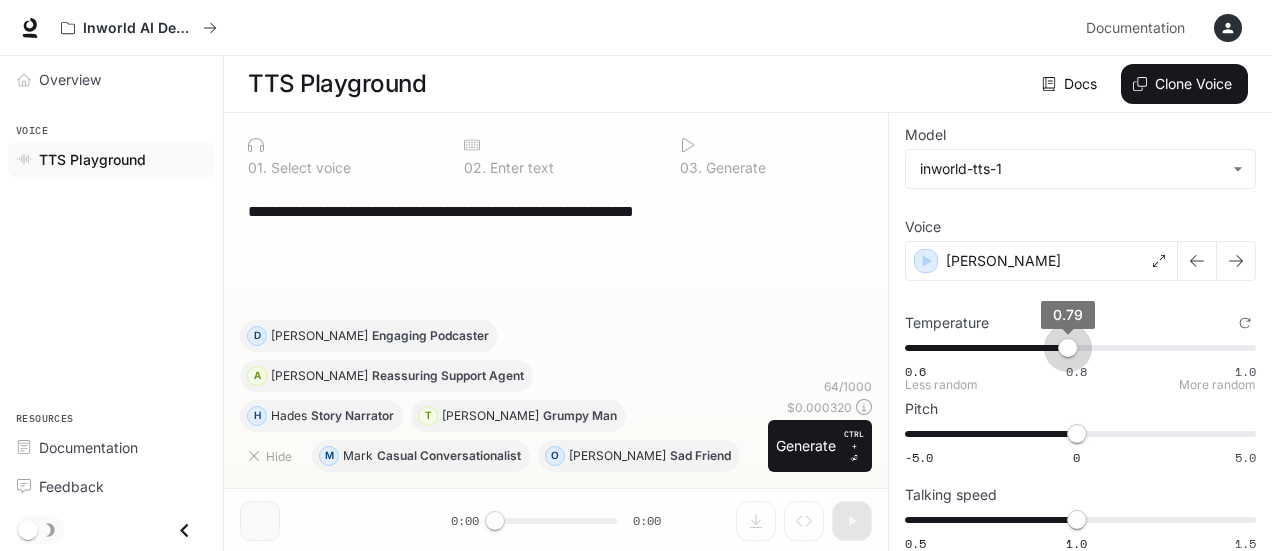 click on "0.79" at bounding box center [1068, 348] 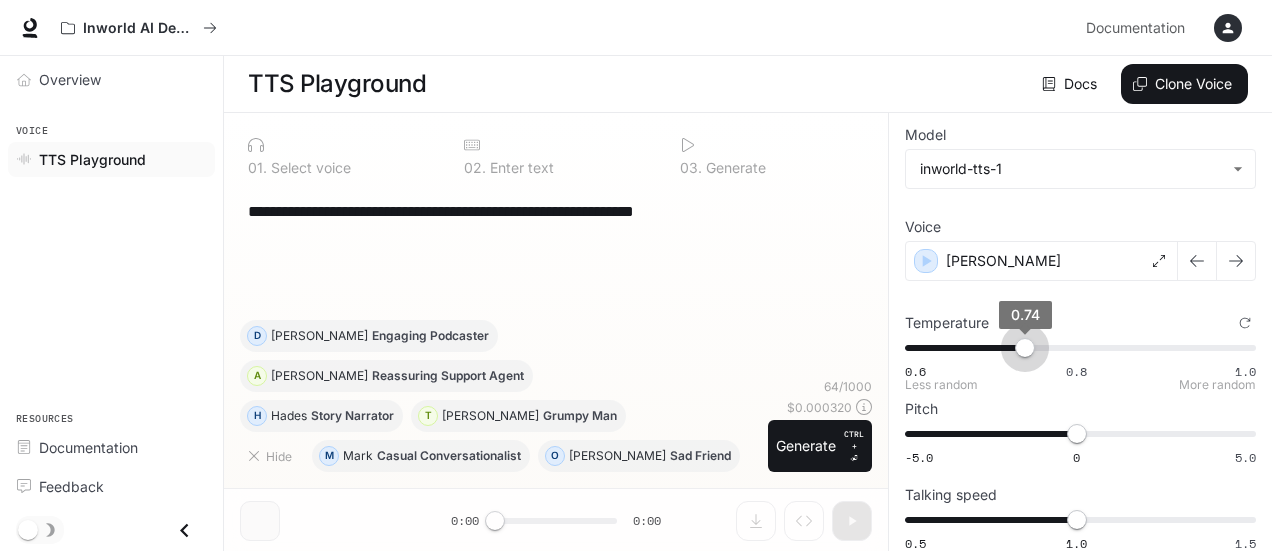 type on "****" 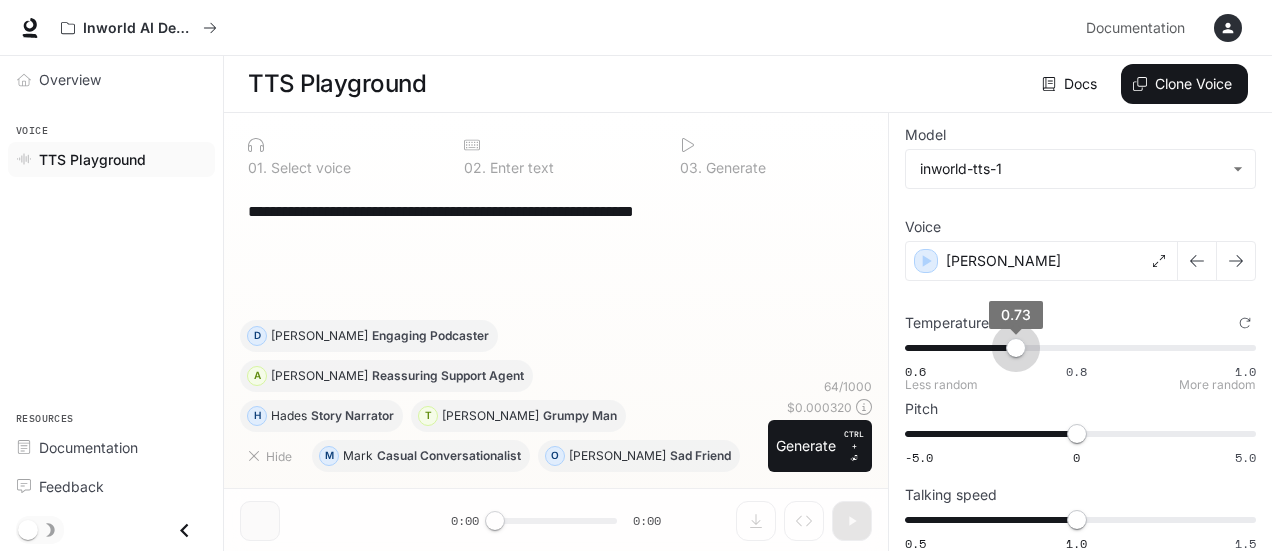 drag, startPoint x: 1068, startPoint y: 351, endPoint x: 1014, endPoint y: 343, distance: 54.589375 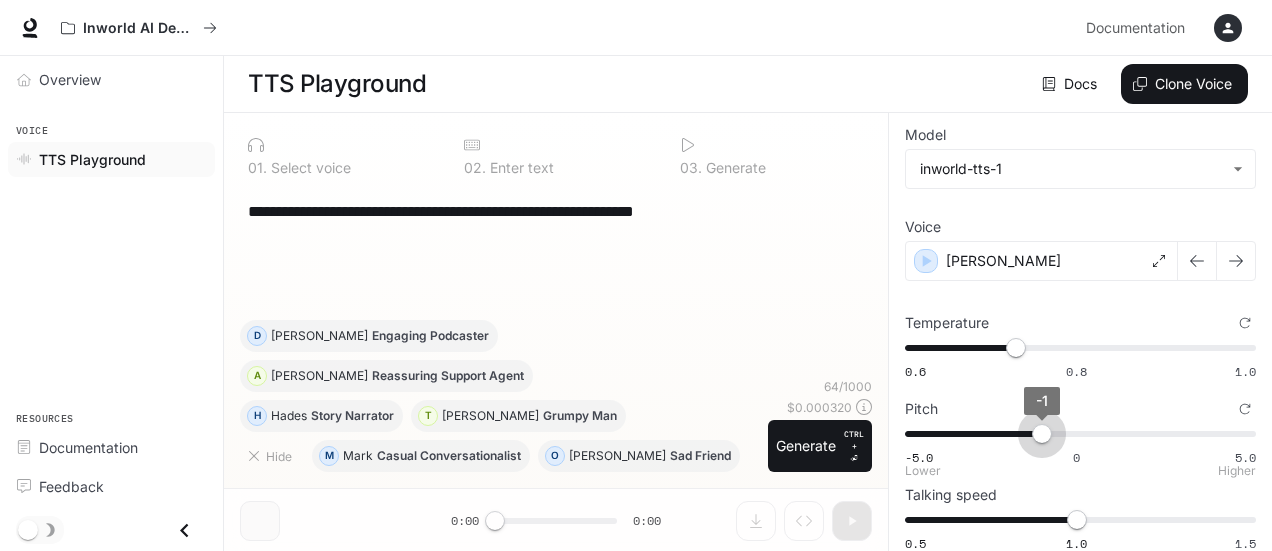 type on "****" 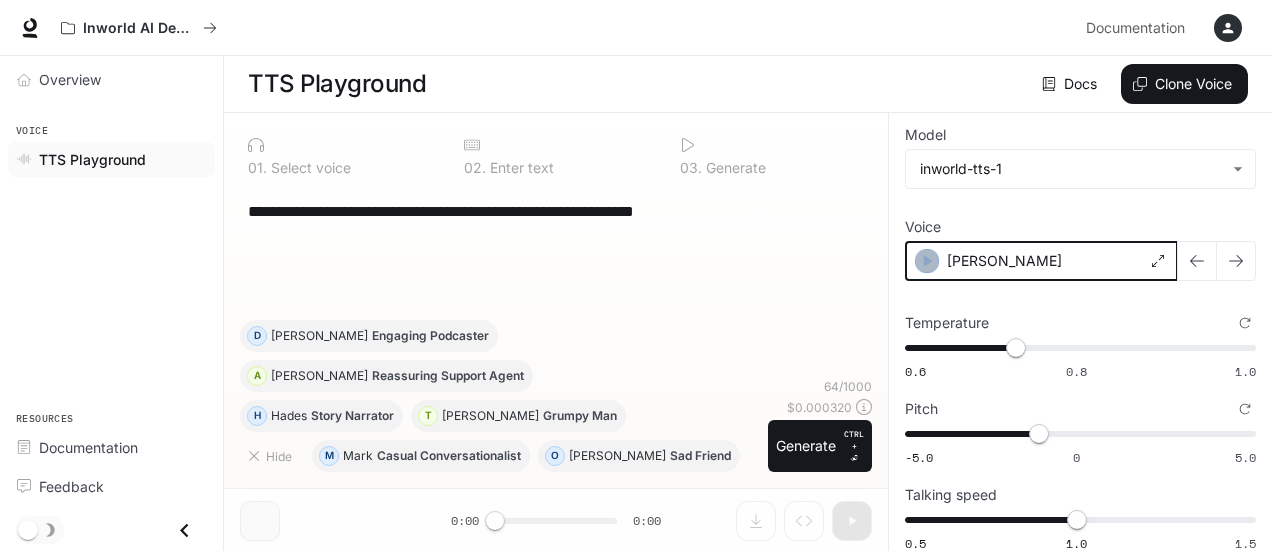 click 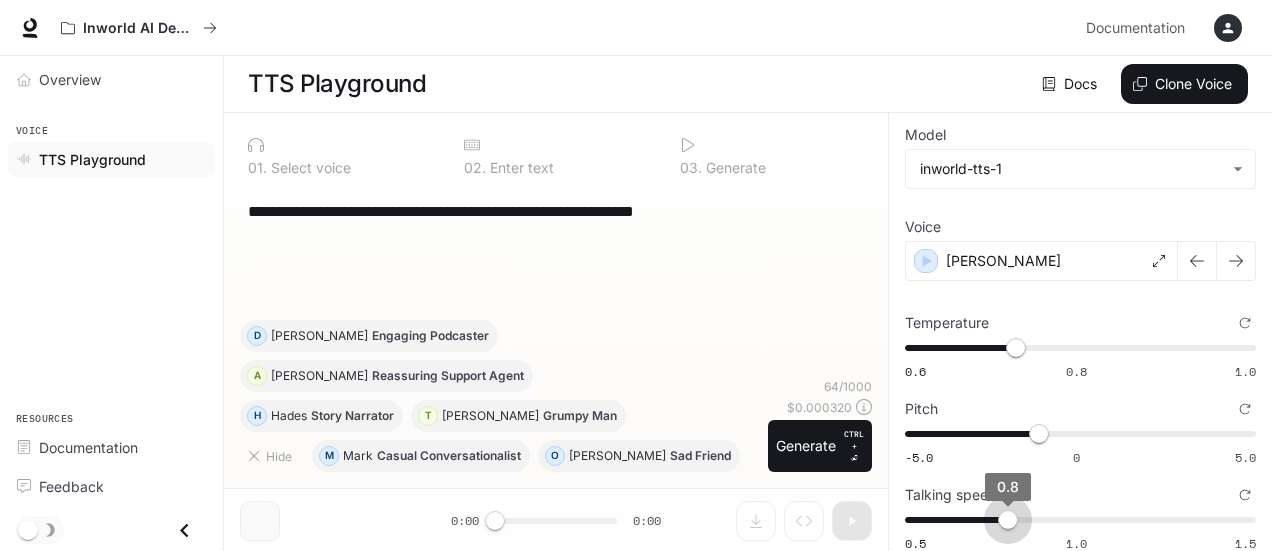 type on "***" 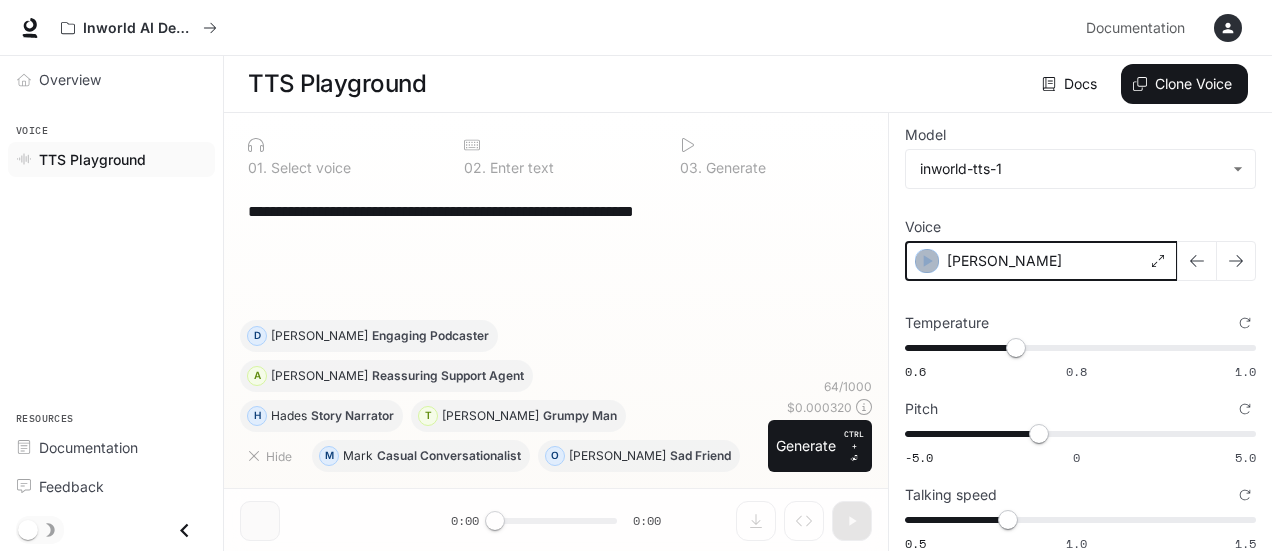 click 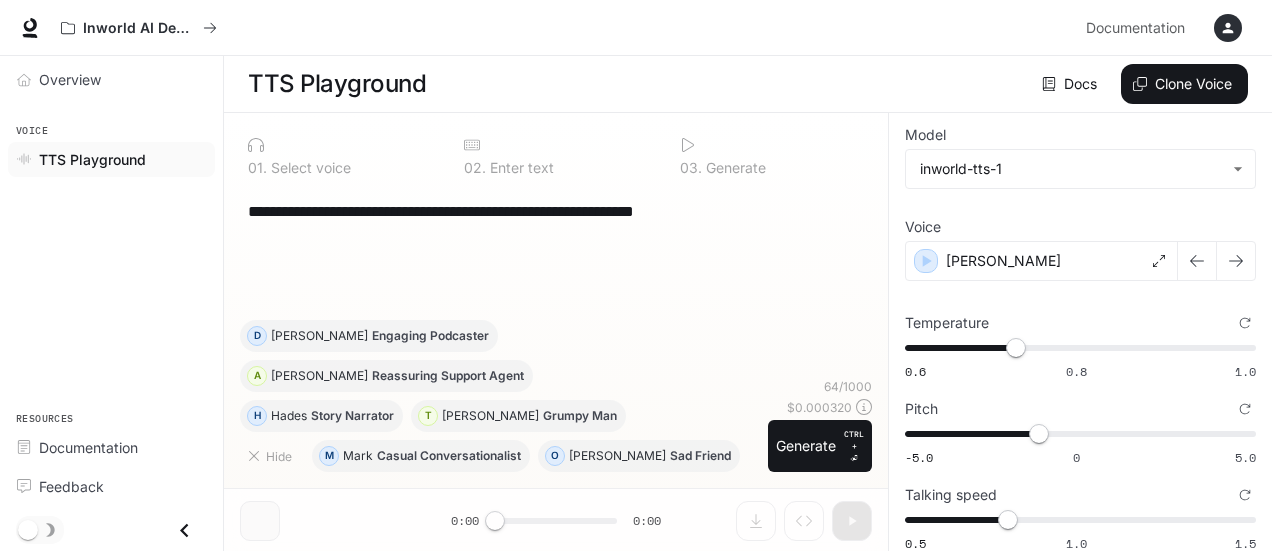 click on "**********" at bounding box center (556, 211) 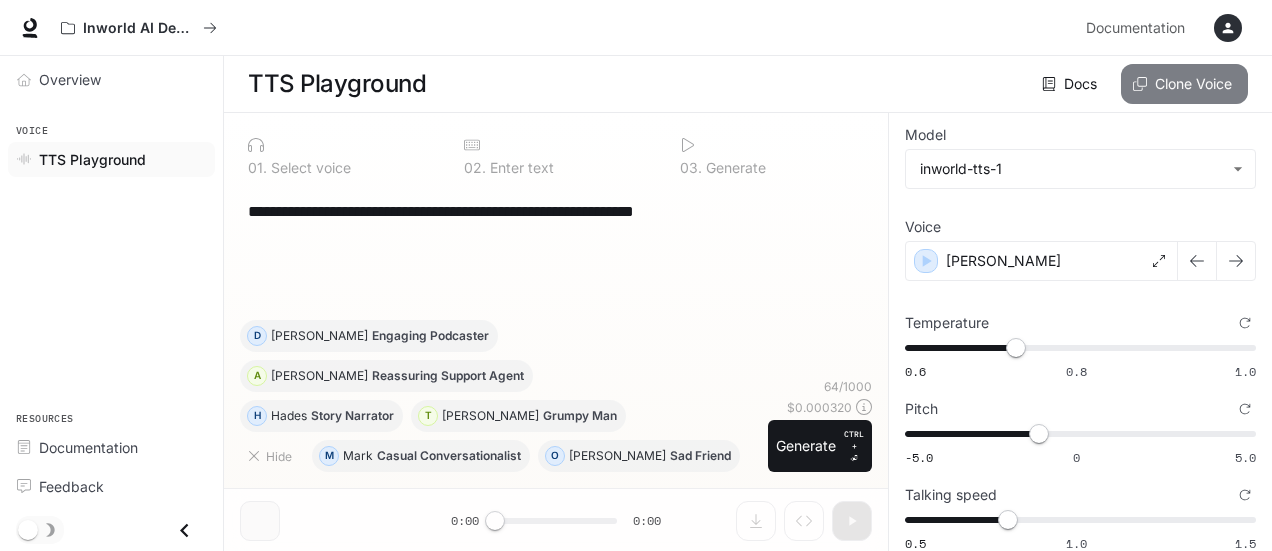 click on "Clone Voice" at bounding box center [1184, 84] 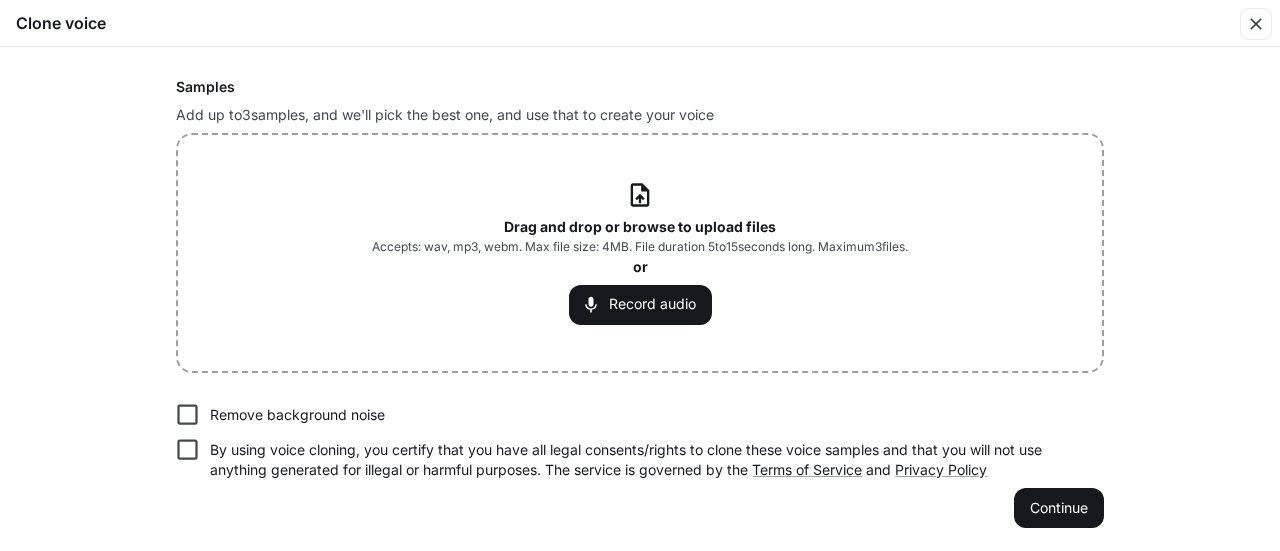 scroll, scrollTop: 0, scrollLeft: 0, axis: both 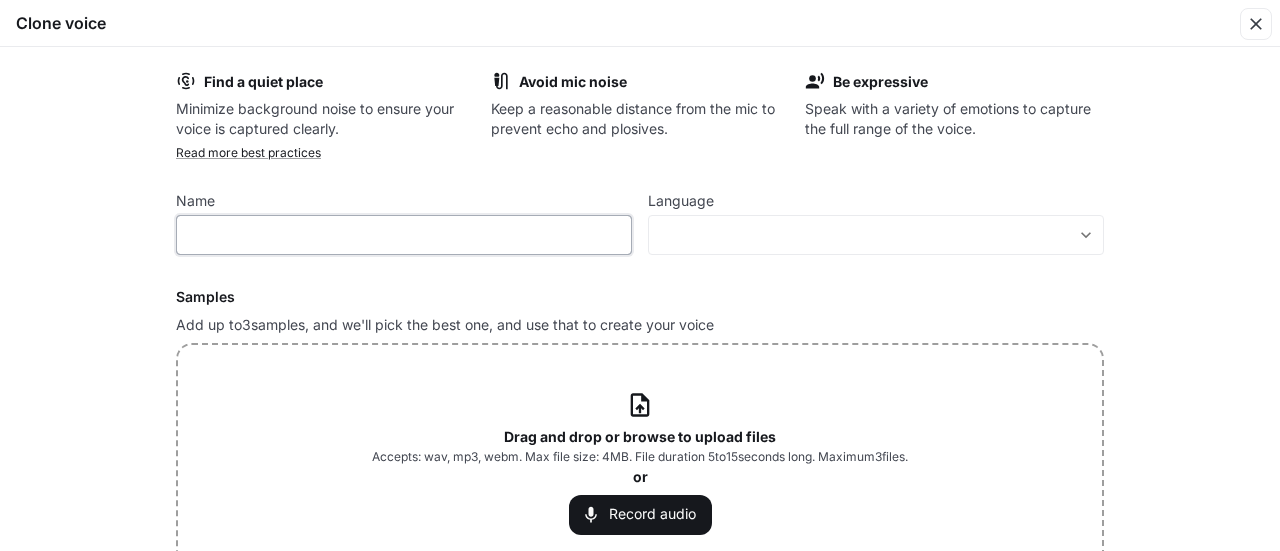 click at bounding box center (404, 235) 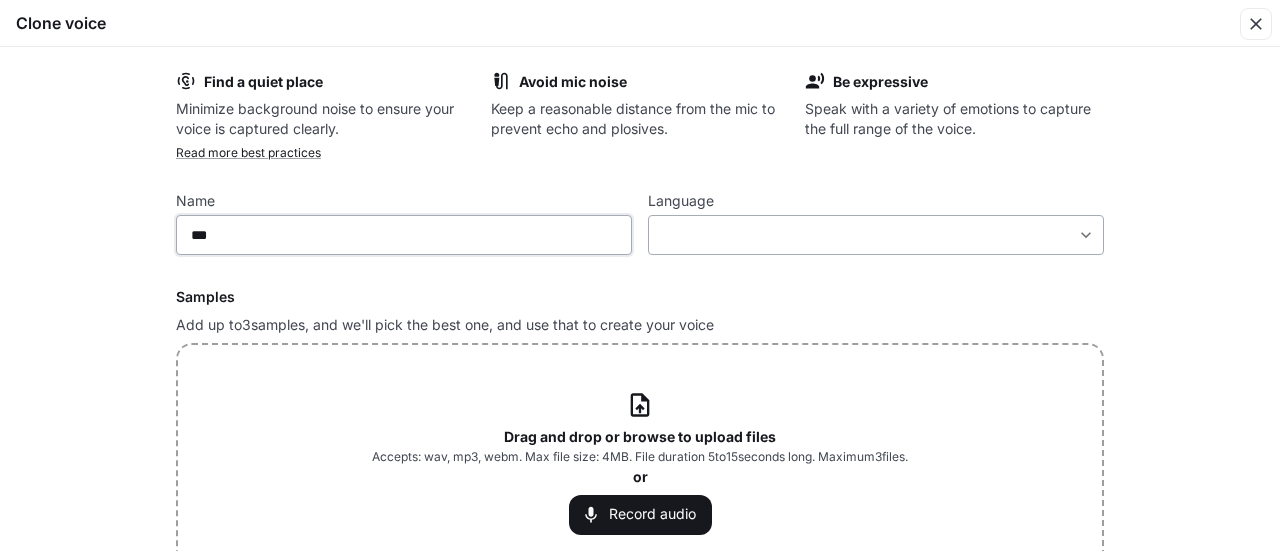 type on "***" 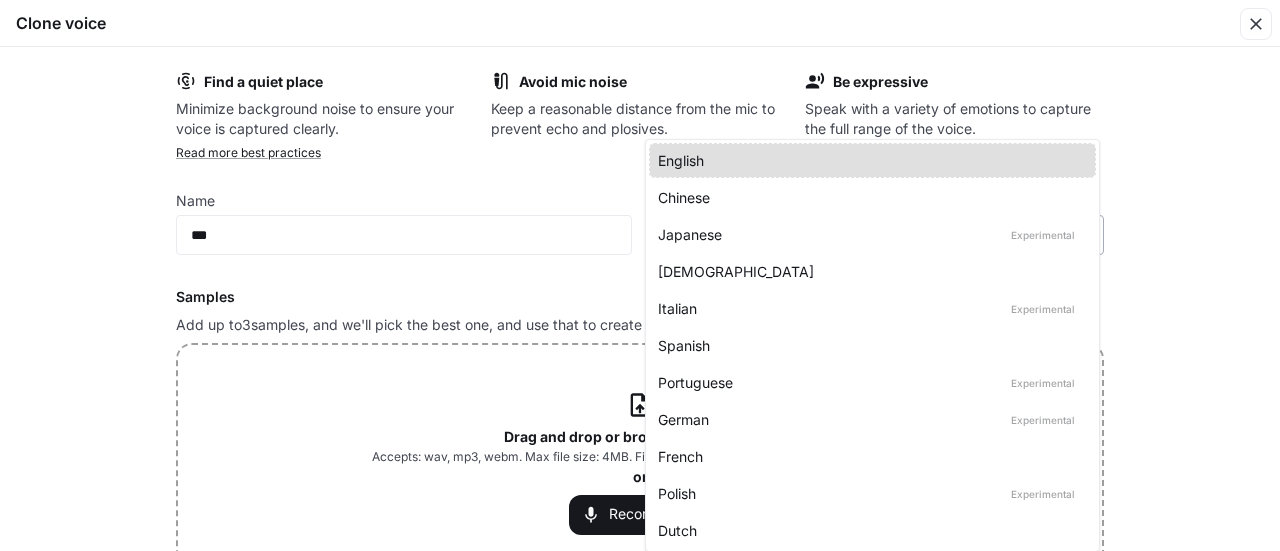 click on "**********" at bounding box center (640, 276) 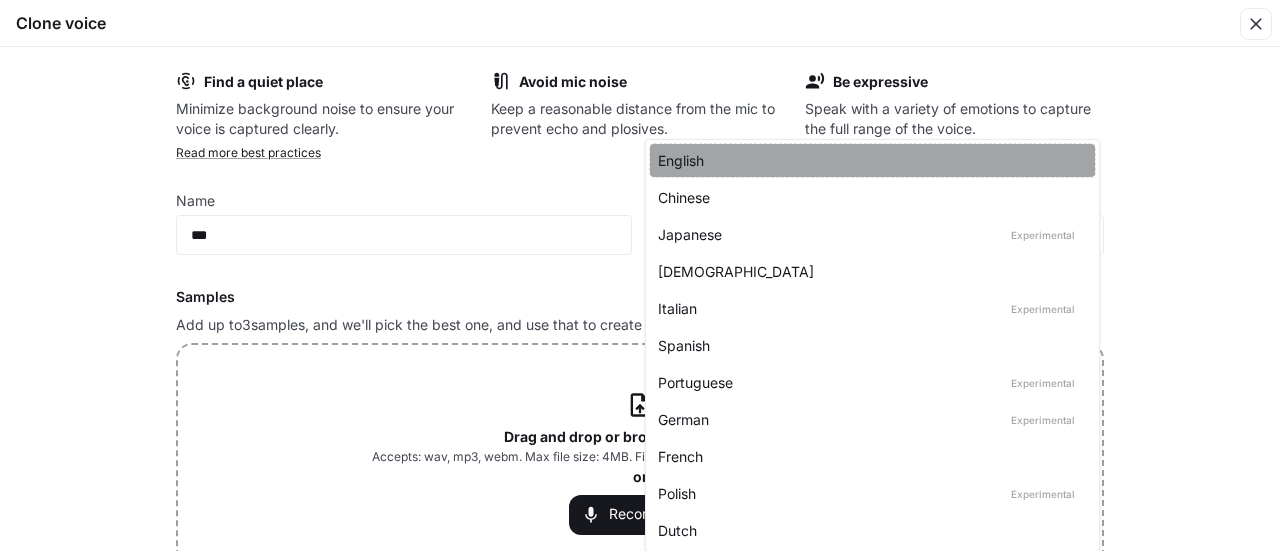 click on "English" at bounding box center [872, 160] 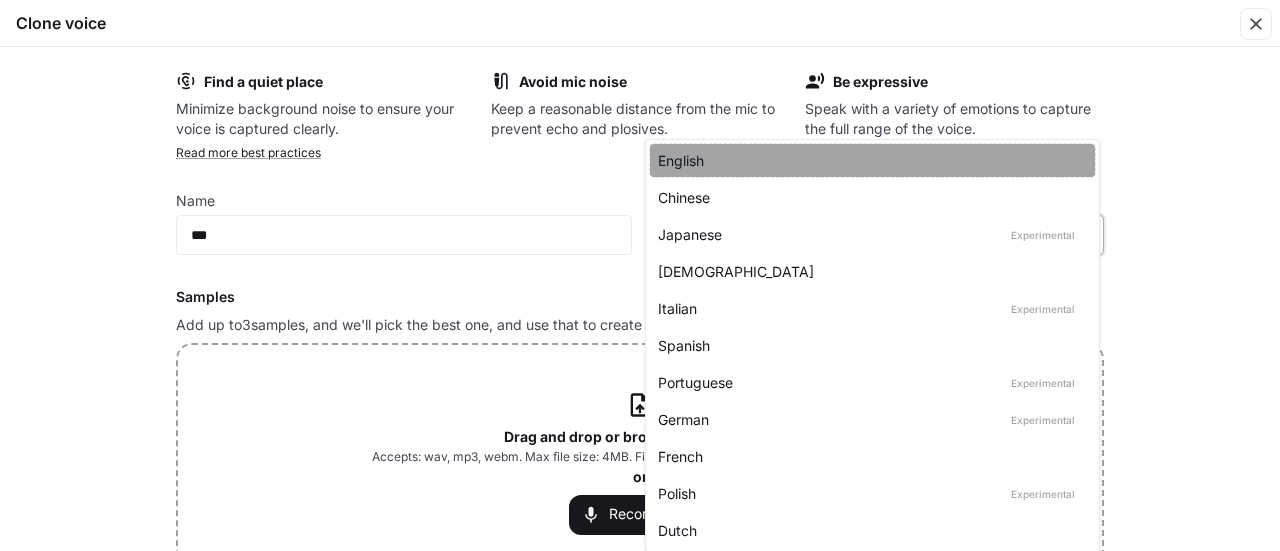 type on "*****" 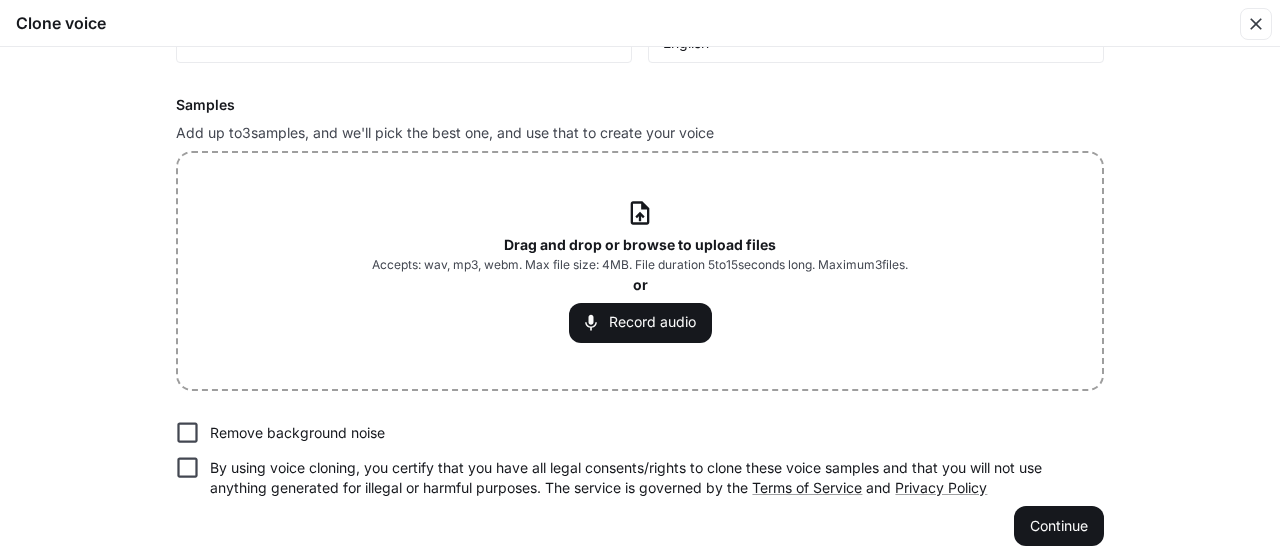 scroll, scrollTop: 201, scrollLeft: 0, axis: vertical 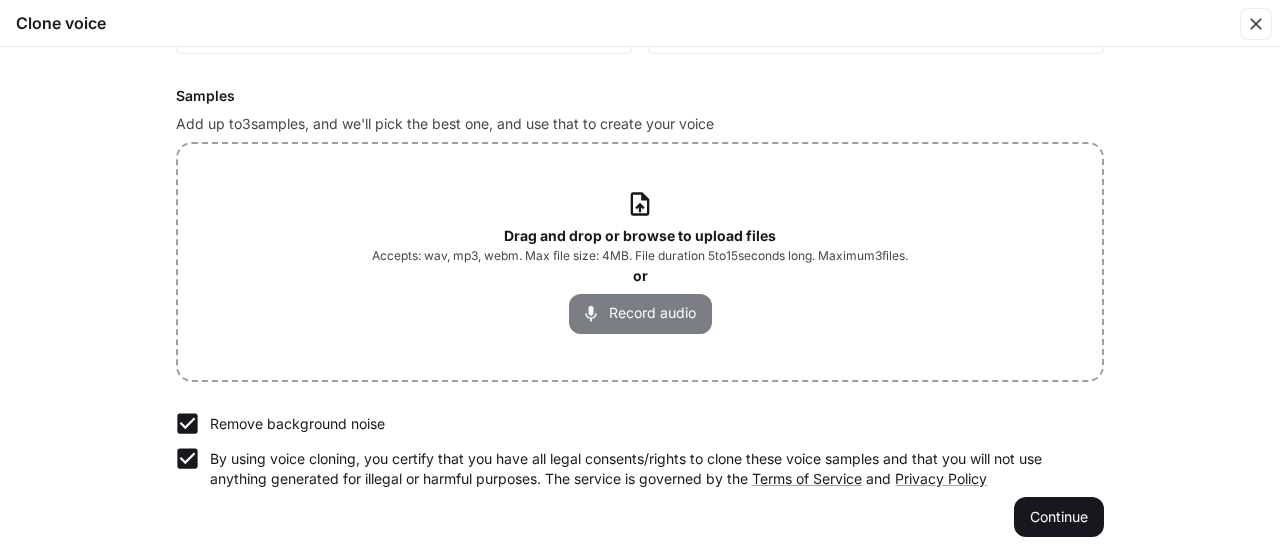 click on "Record audio" at bounding box center [640, 314] 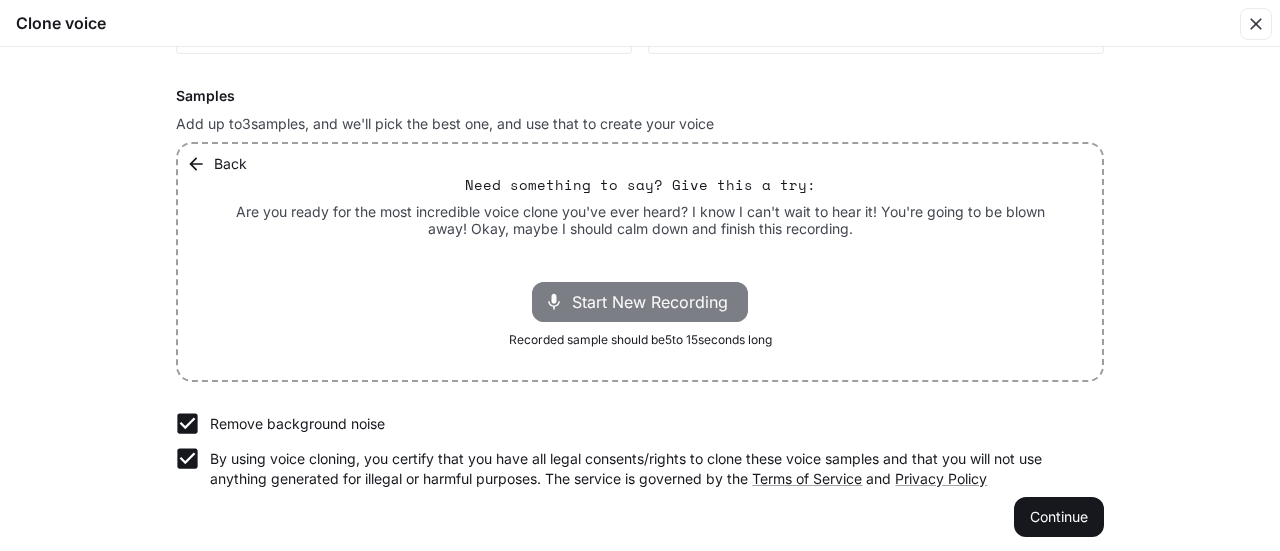click on "Start New Recording" at bounding box center (656, 302) 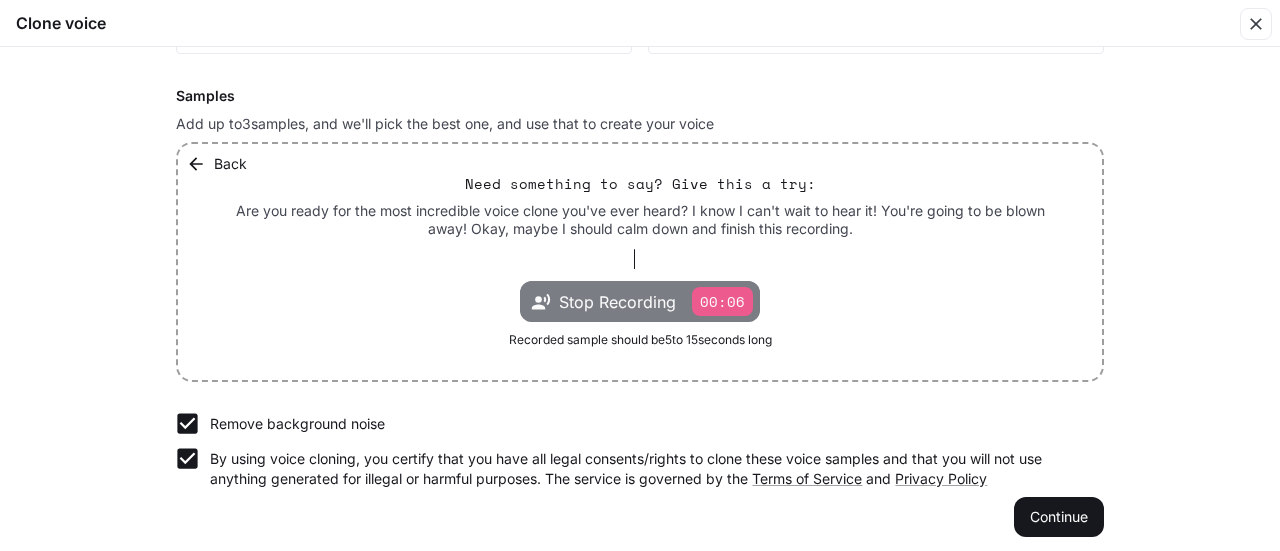 click on "Stop Recording" at bounding box center [617, 302] 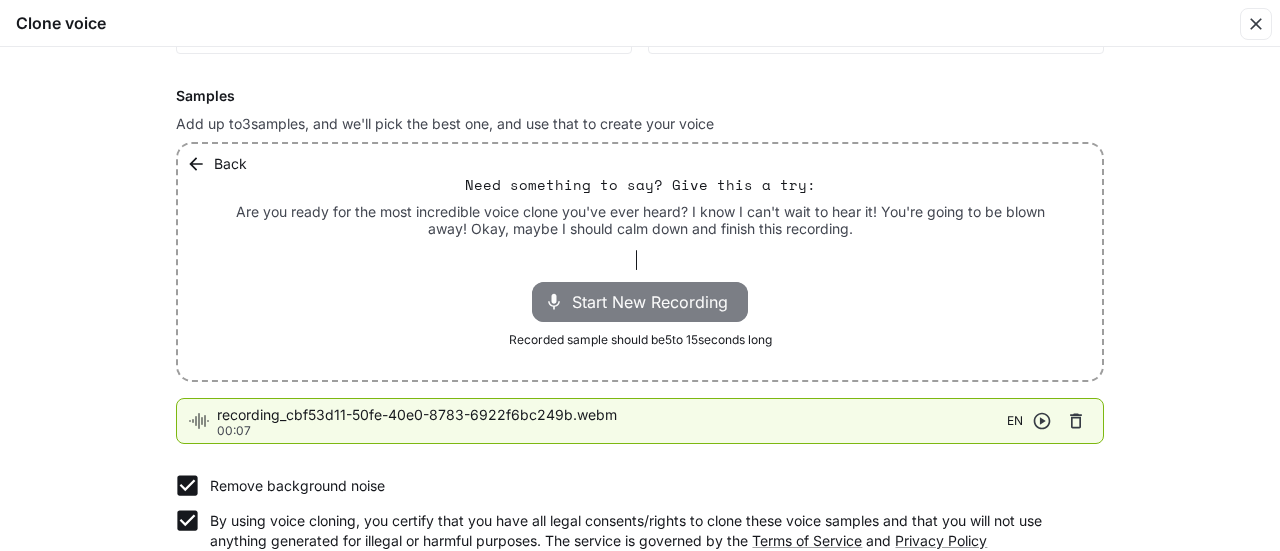 click on "Start New Recording" at bounding box center [656, 302] 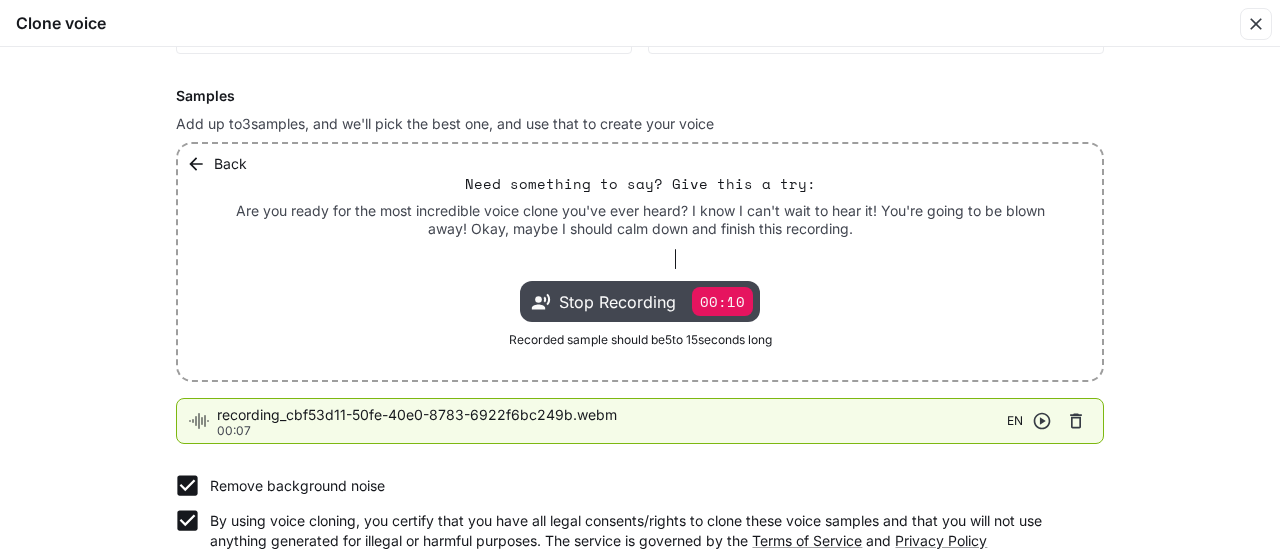 click on "Stop Recording 00:10" at bounding box center (640, 301) 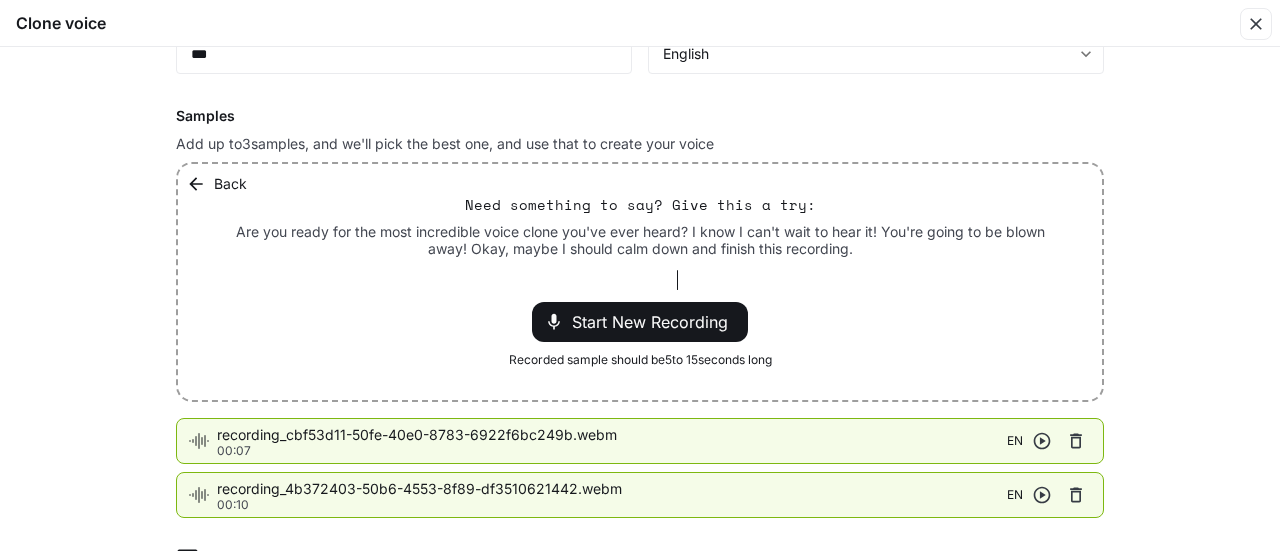 scroll, scrollTop: 180, scrollLeft: 0, axis: vertical 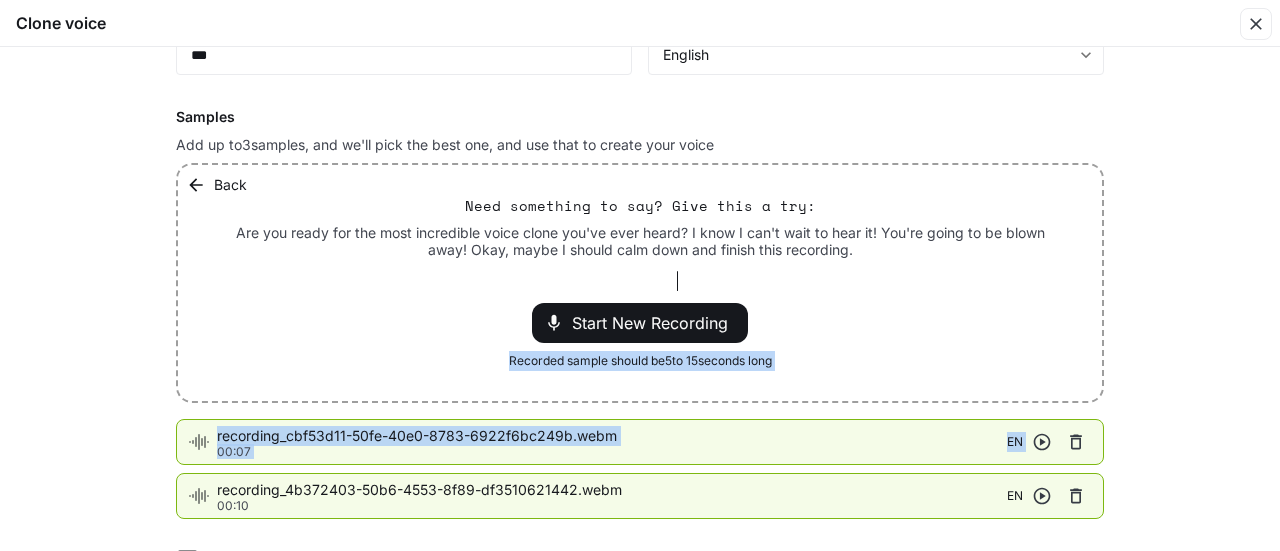 drag, startPoint x: 1267, startPoint y: 299, endPoint x: 1278, endPoint y: 457, distance: 158.38245 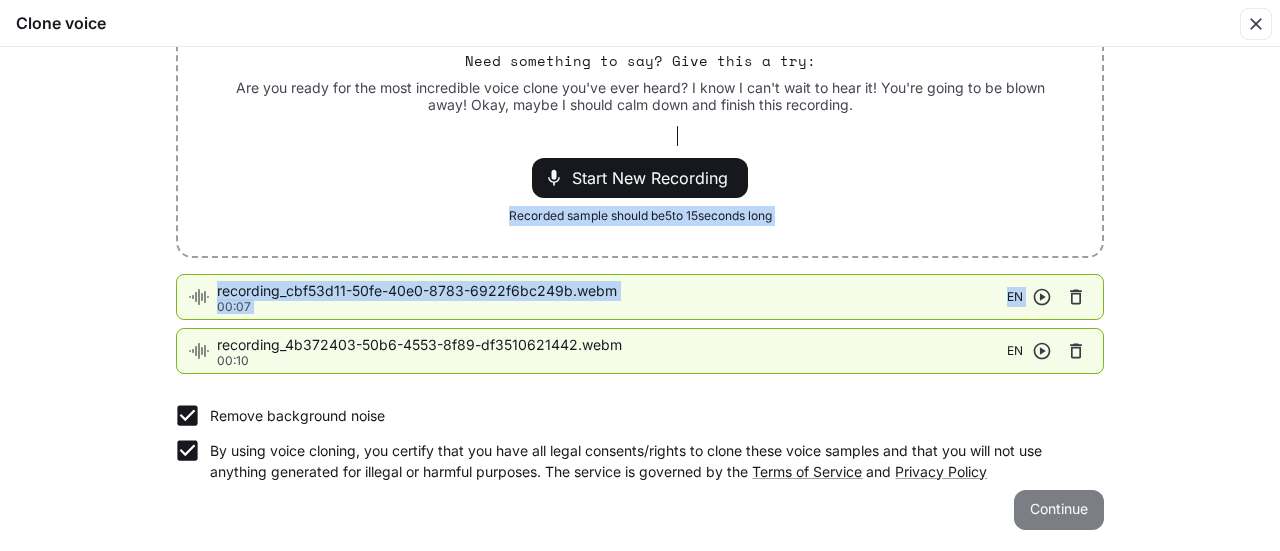 click on "Continue" at bounding box center [1059, 510] 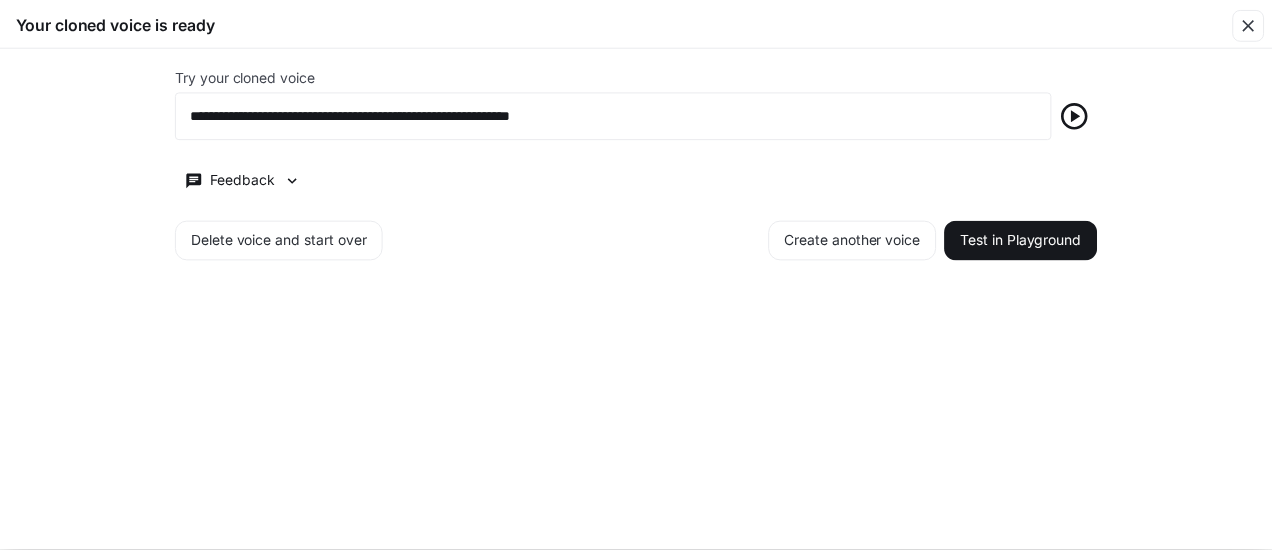 scroll, scrollTop: 0, scrollLeft: 0, axis: both 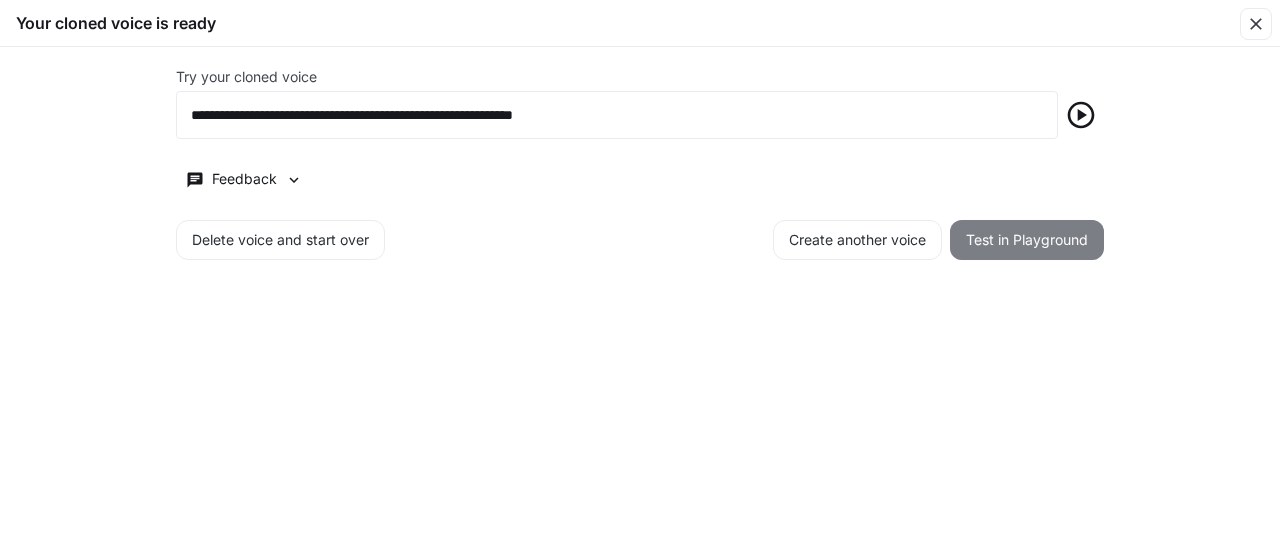 click on "Test in Playground" at bounding box center (1027, 240) 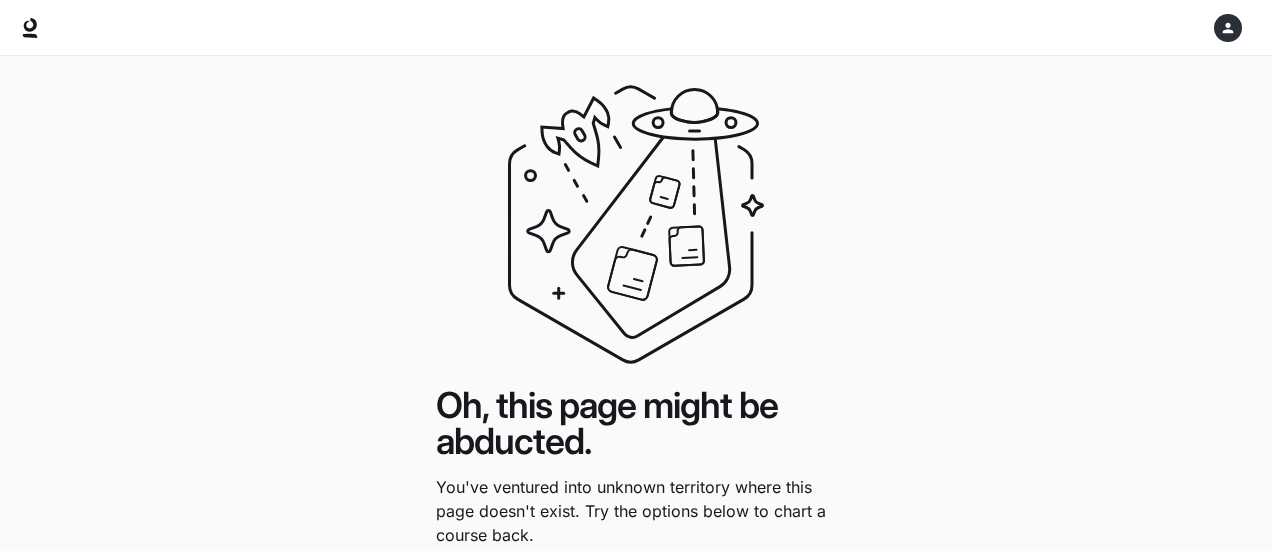 scroll, scrollTop: 0, scrollLeft: 0, axis: both 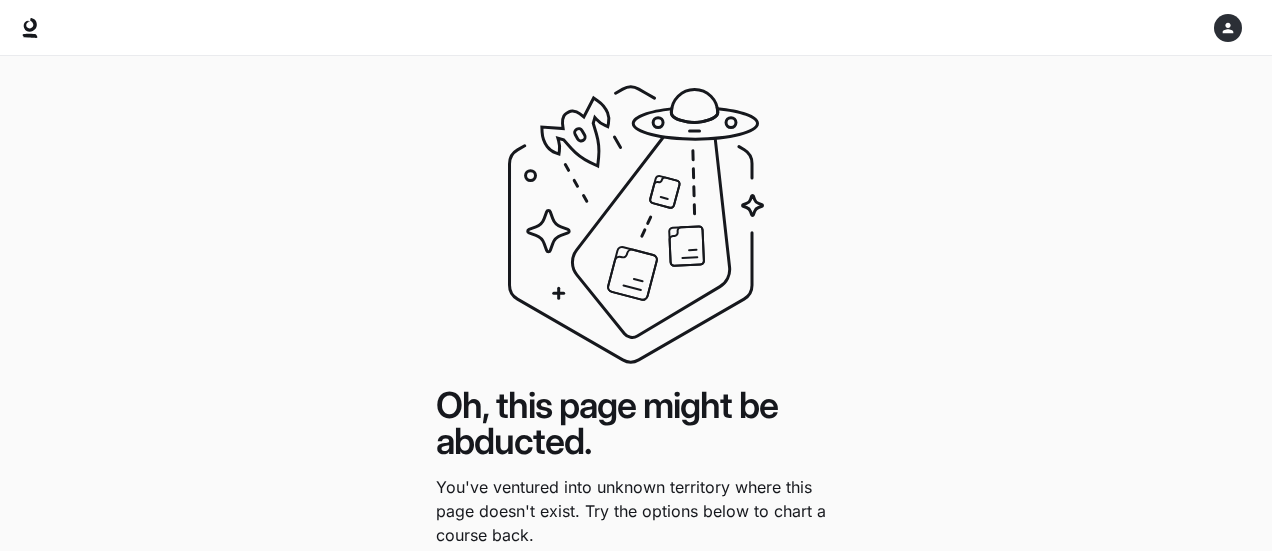 click at bounding box center [1228, 28] 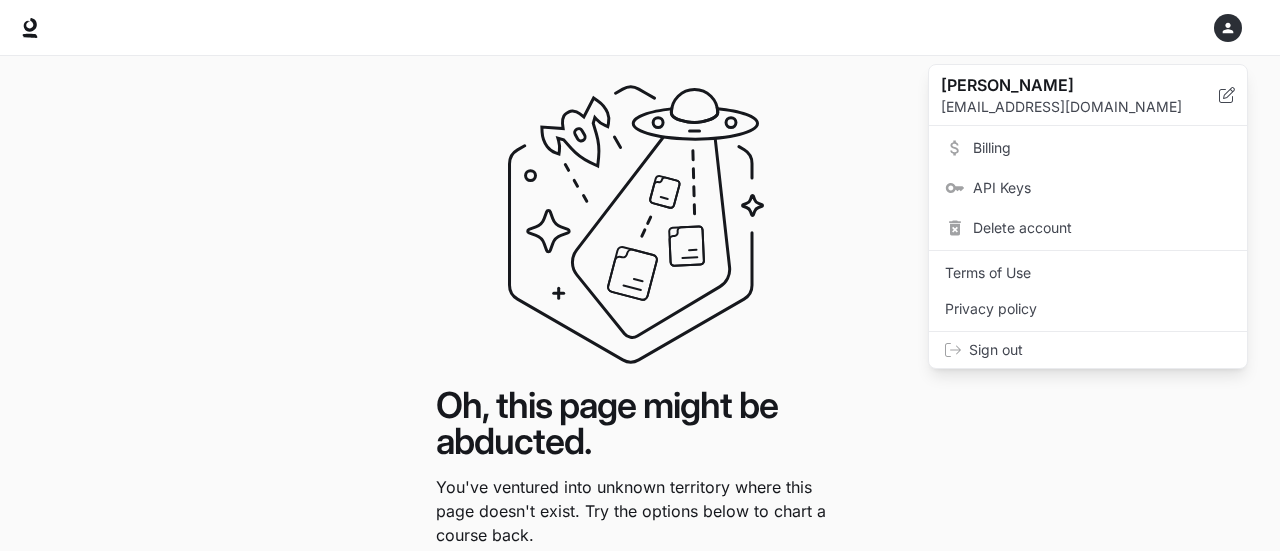 click on "Sign out" at bounding box center (1100, 350) 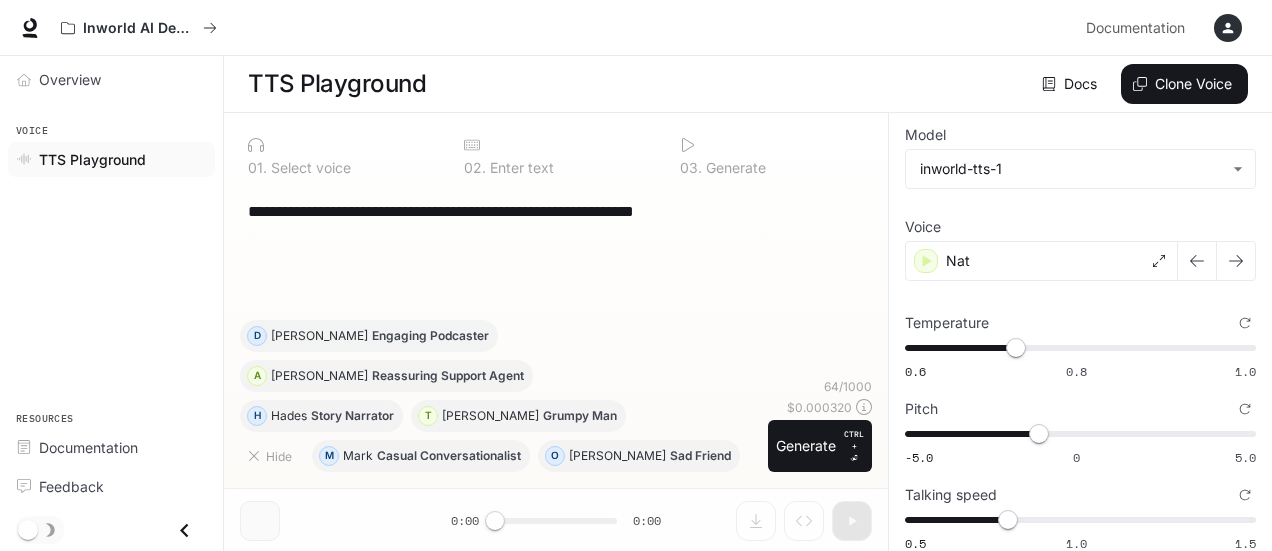 scroll, scrollTop: 0, scrollLeft: 0, axis: both 